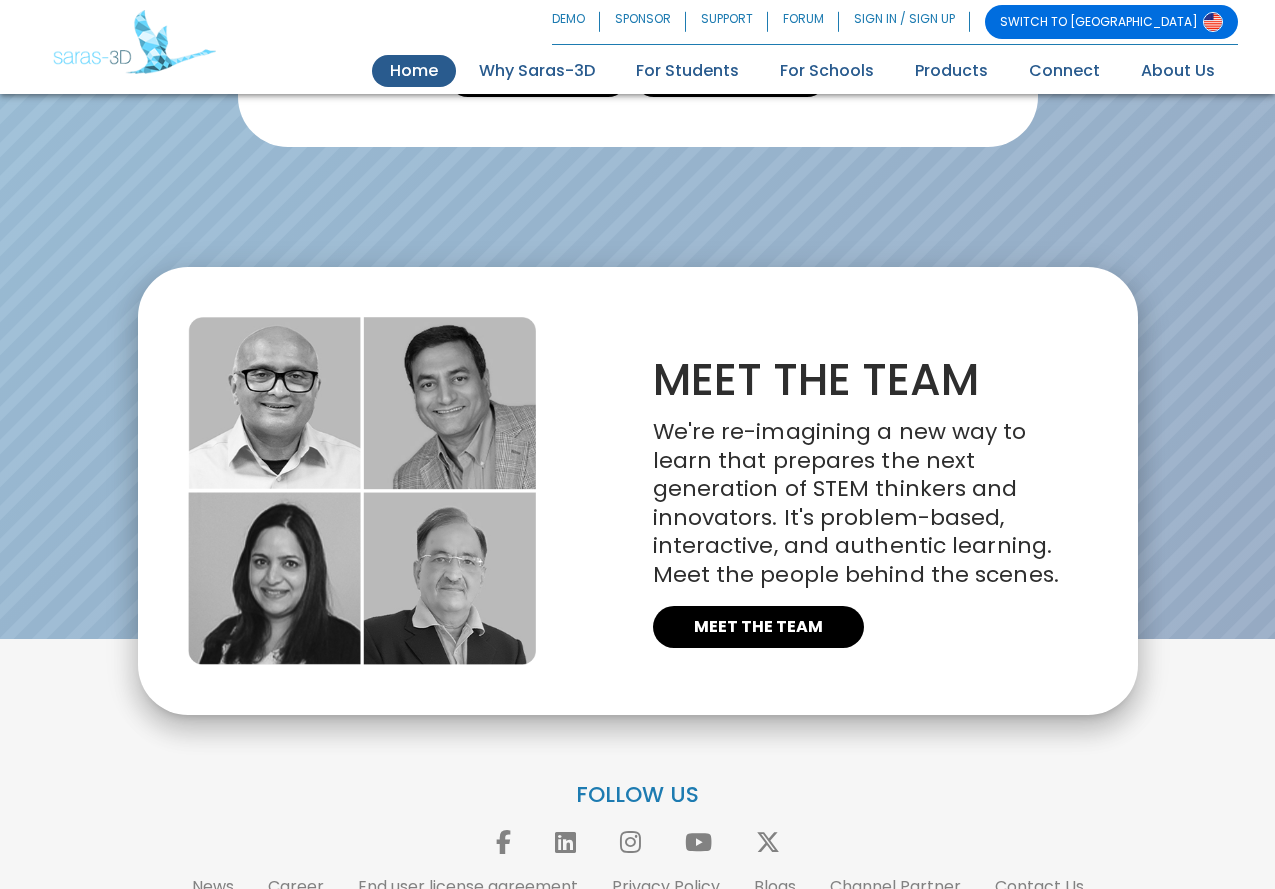 scroll, scrollTop: 4606, scrollLeft: 0, axis: vertical 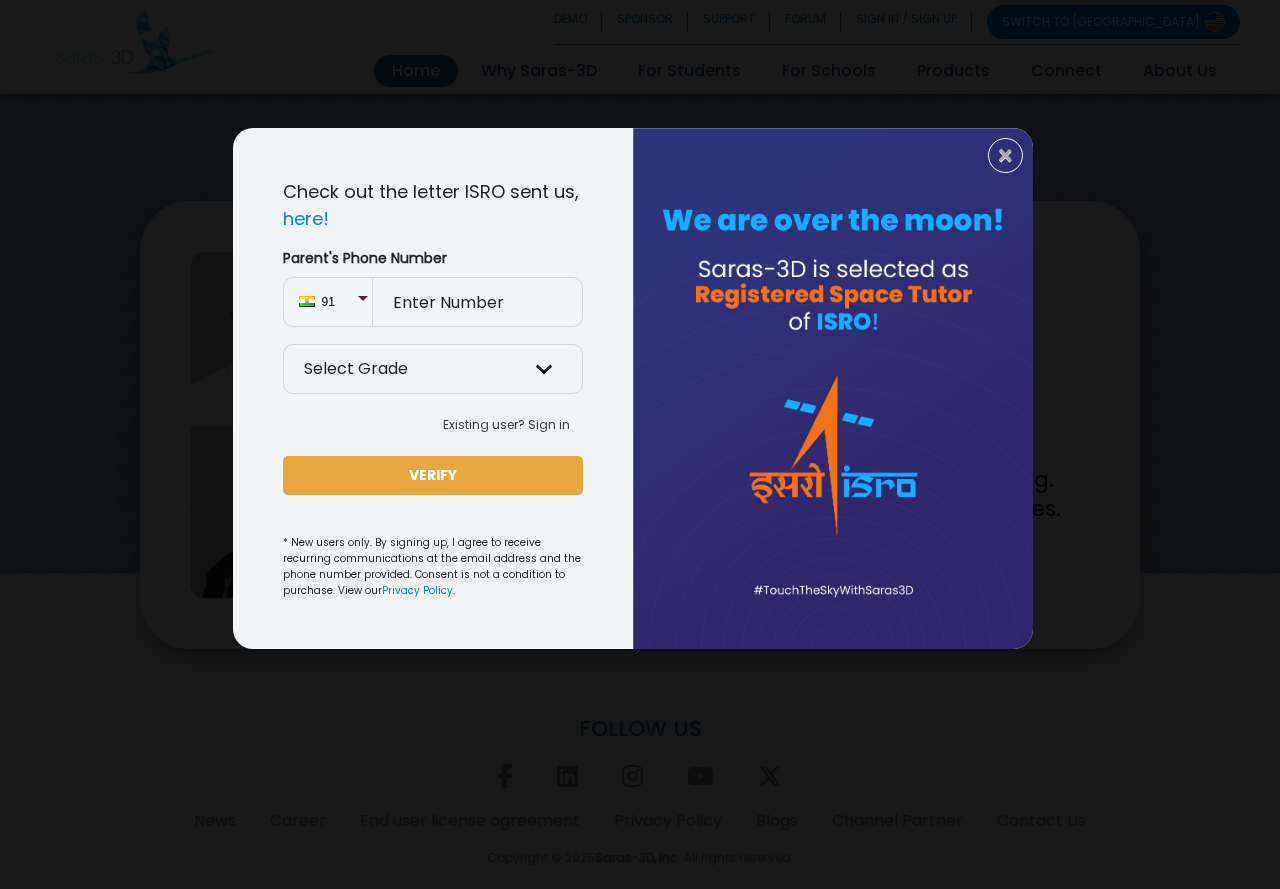 click on "×
Check out the letter ISRO sent us, here!
Parent's Phone Number
91
Select Grade Grade 9 th Grade 10 th Grade 11 th Grade 12 th
Existing user? Sign in
VERIFY
Fill This Field
91
Login with OTP
New user? Sign up
LOGIN
Fill This Field
-" at bounding box center [640, 444] 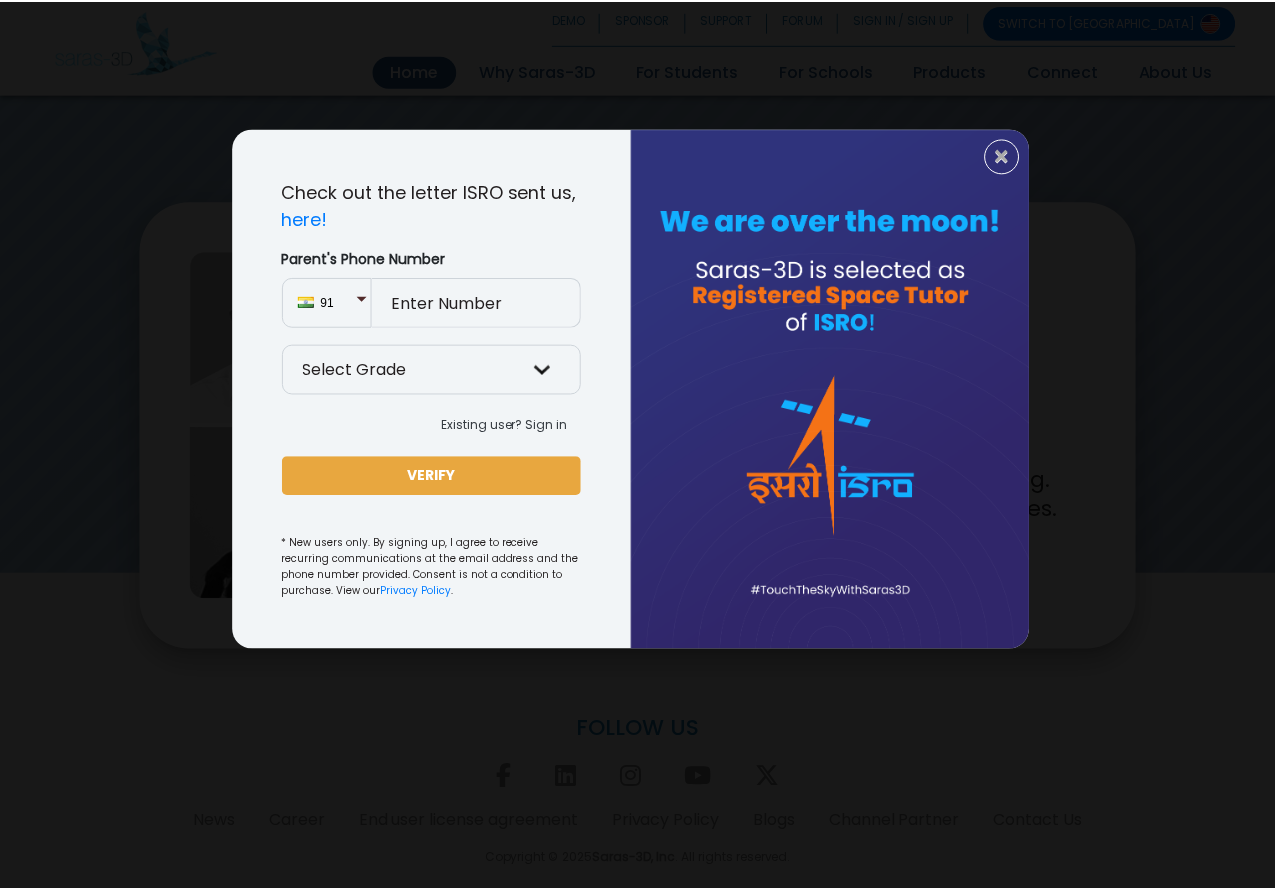 scroll, scrollTop: 4602, scrollLeft: 0, axis: vertical 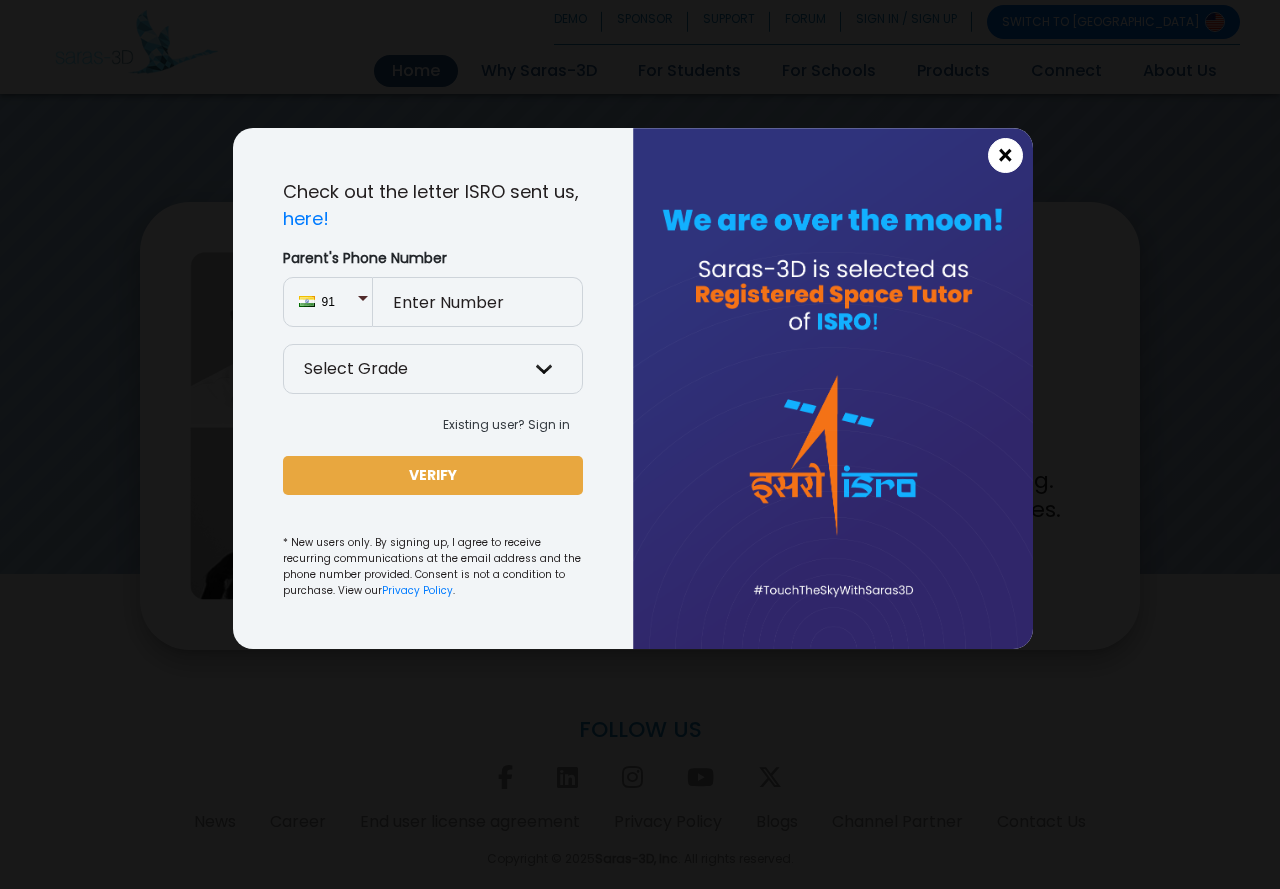 click on "×" at bounding box center (1005, 156) 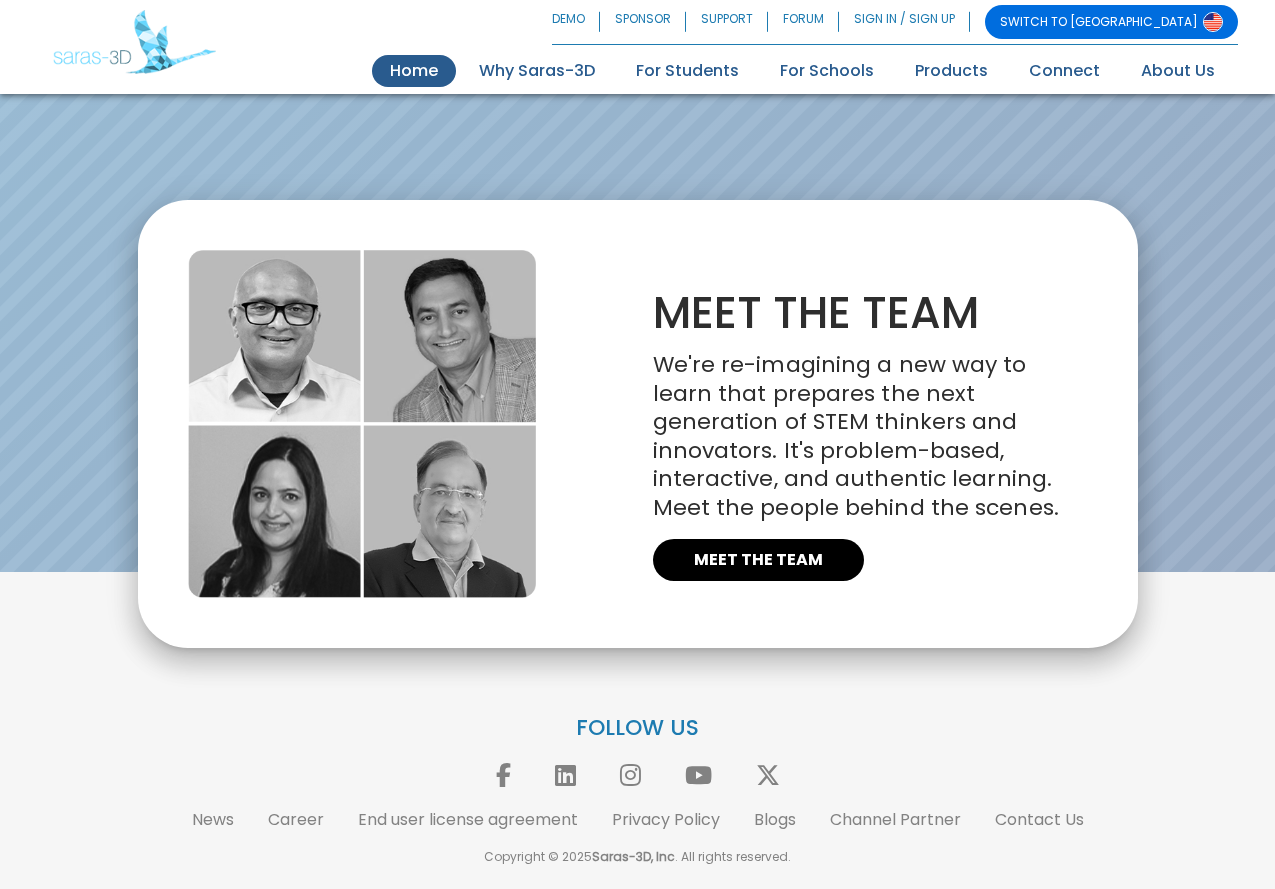 scroll, scrollTop: 4605, scrollLeft: 0, axis: vertical 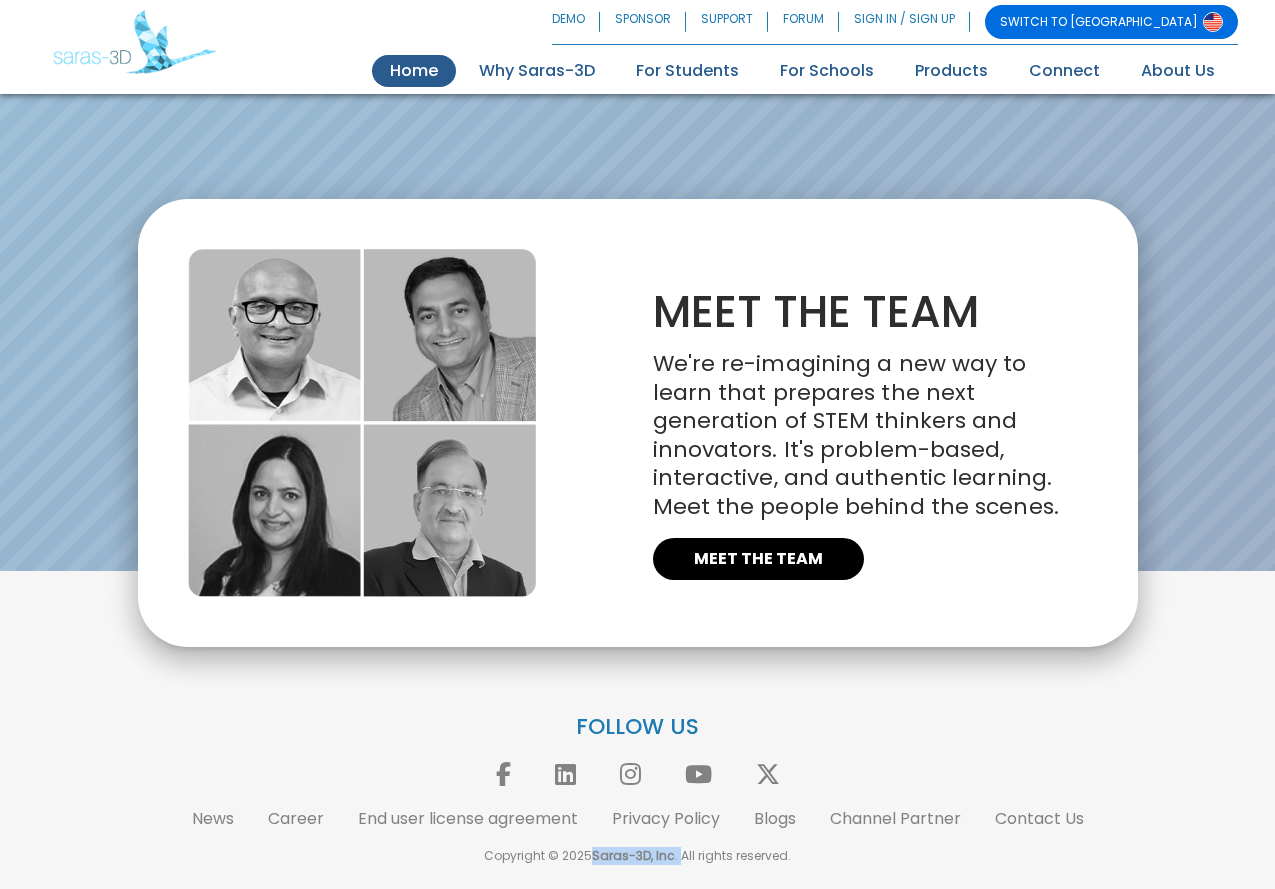 drag, startPoint x: 594, startPoint y: 860, endPoint x: 678, endPoint y: 859, distance: 84.00595 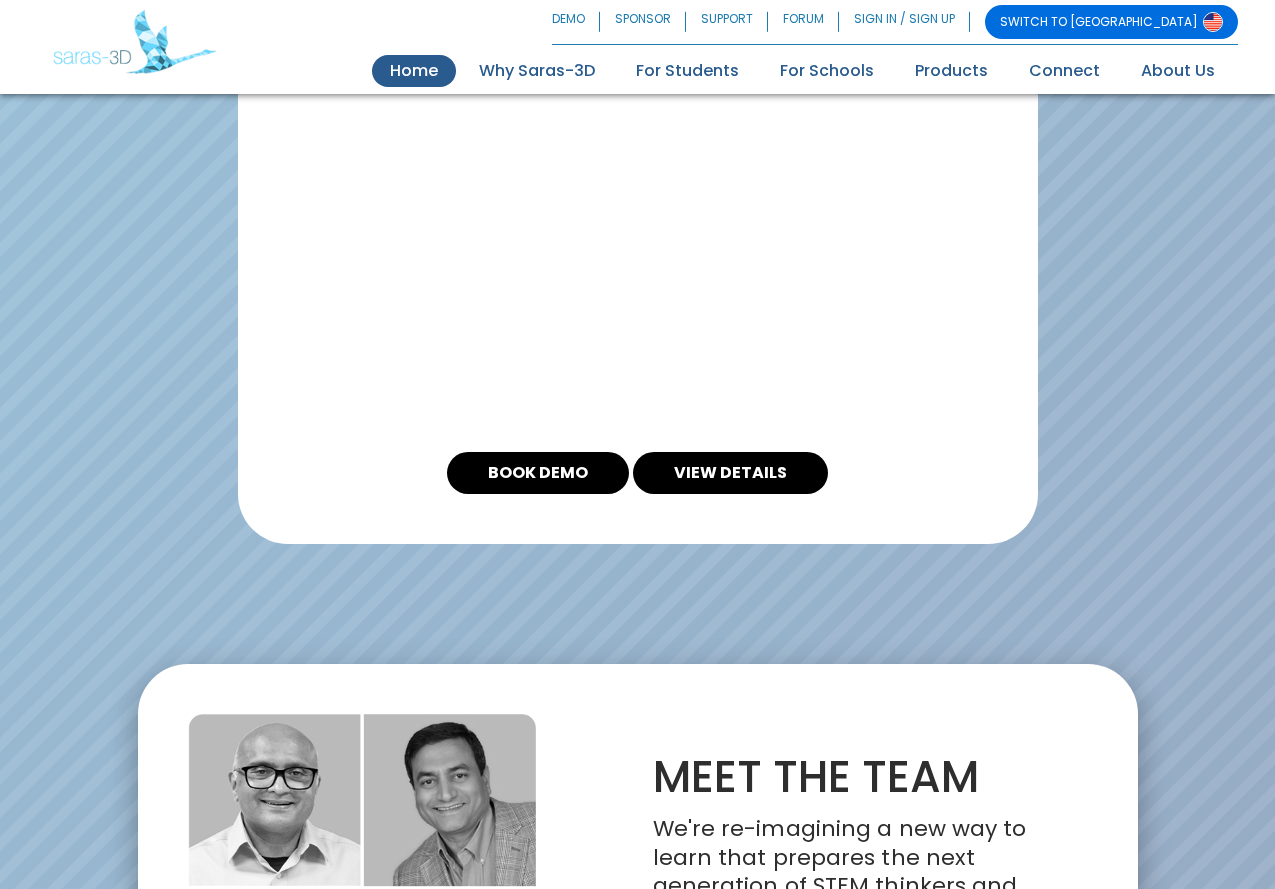 scroll, scrollTop: 3805, scrollLeft: 0, axis: vertical 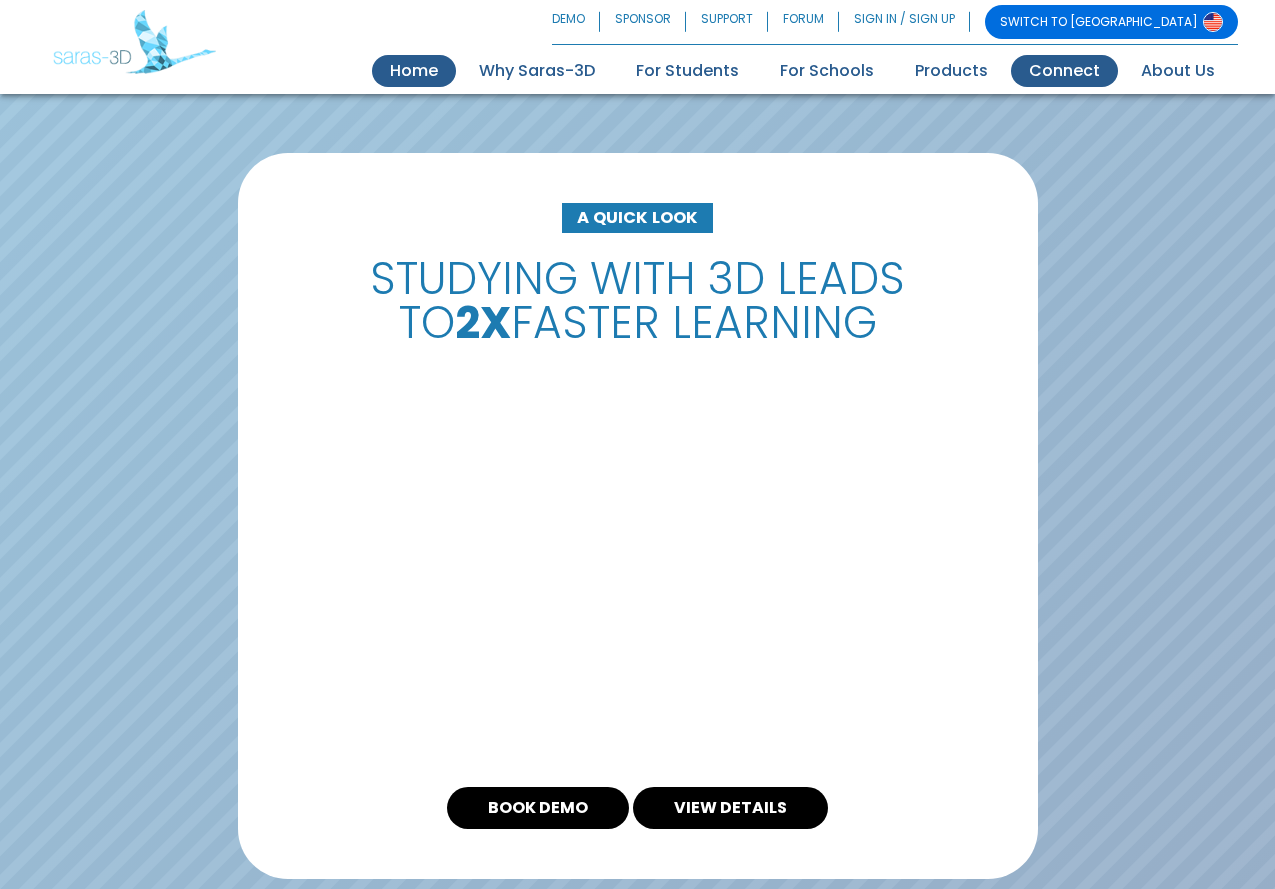 click on "Connect" at bounding box center [1064, 71] 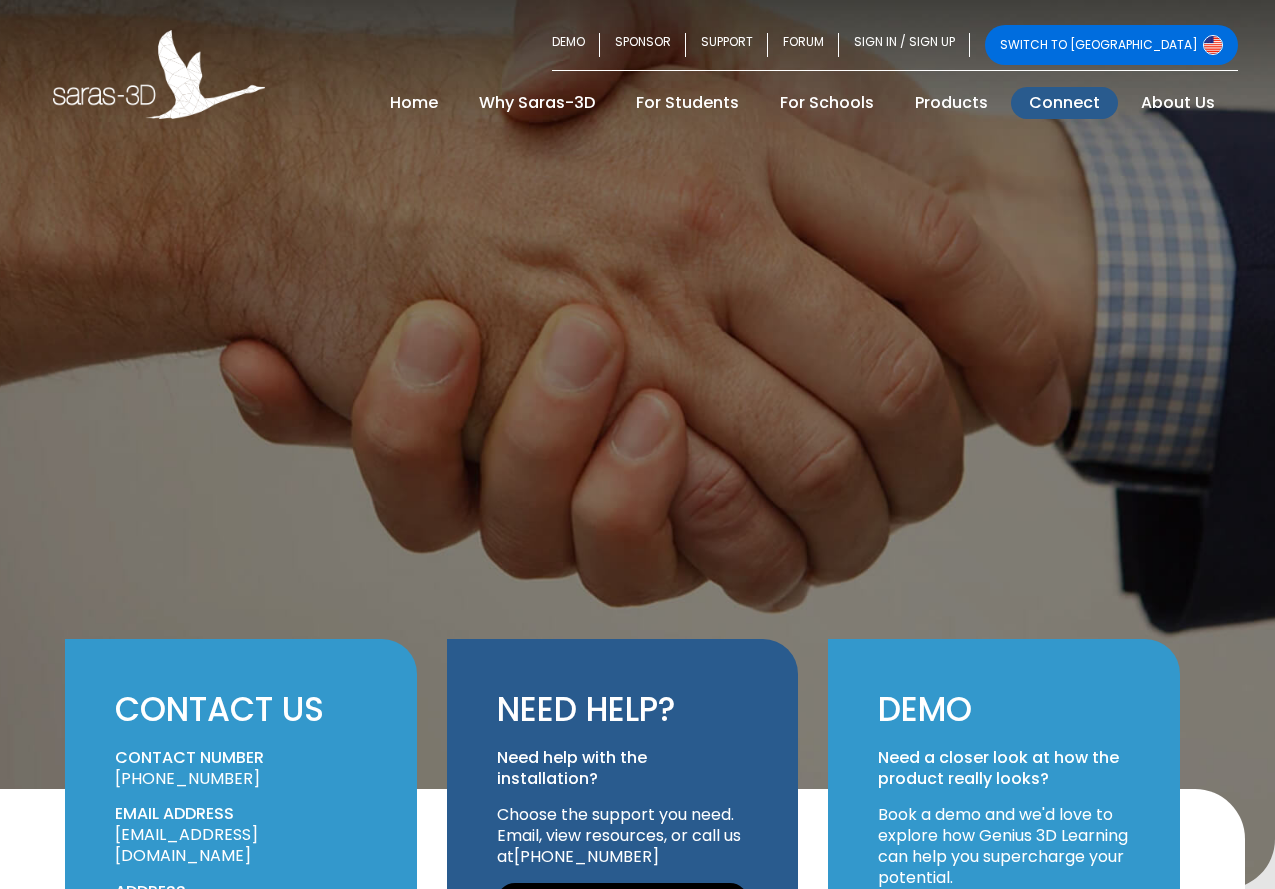 scroll, scrollTop: 0, scrollLeft: 0, axis: both 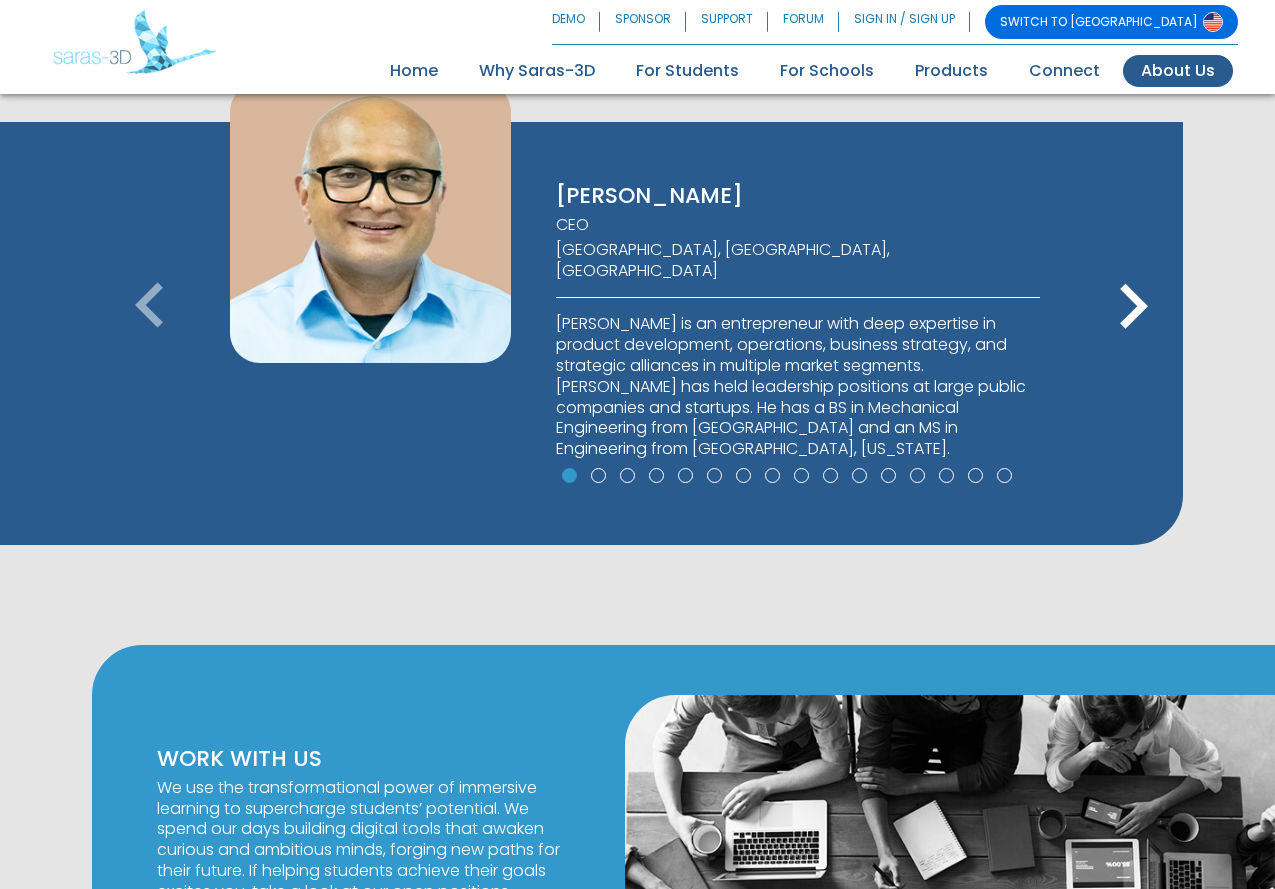 click on "About Us" at bounding box center (1178, 71) 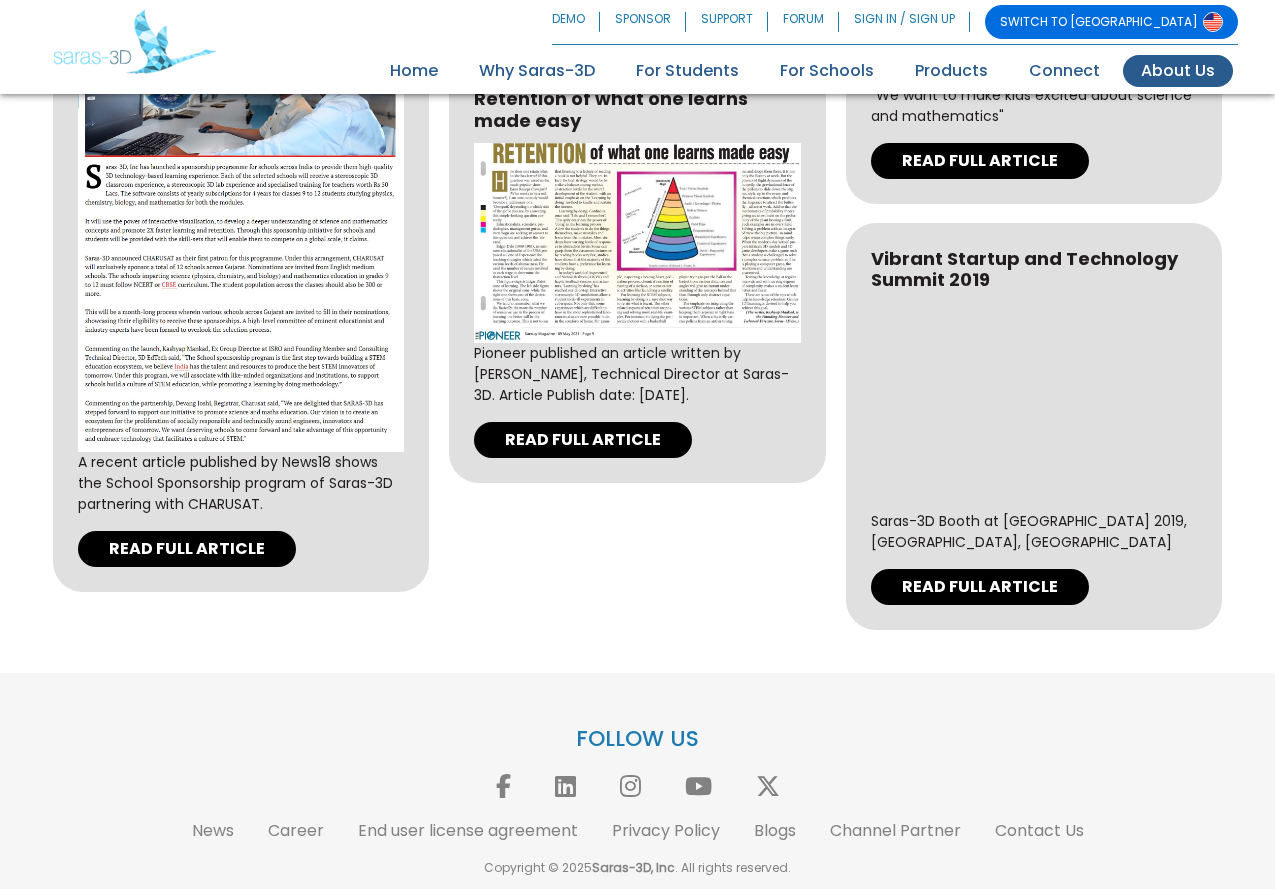 scroll, scrollTop: 6484, scrollLeft: 0, axis: vertical 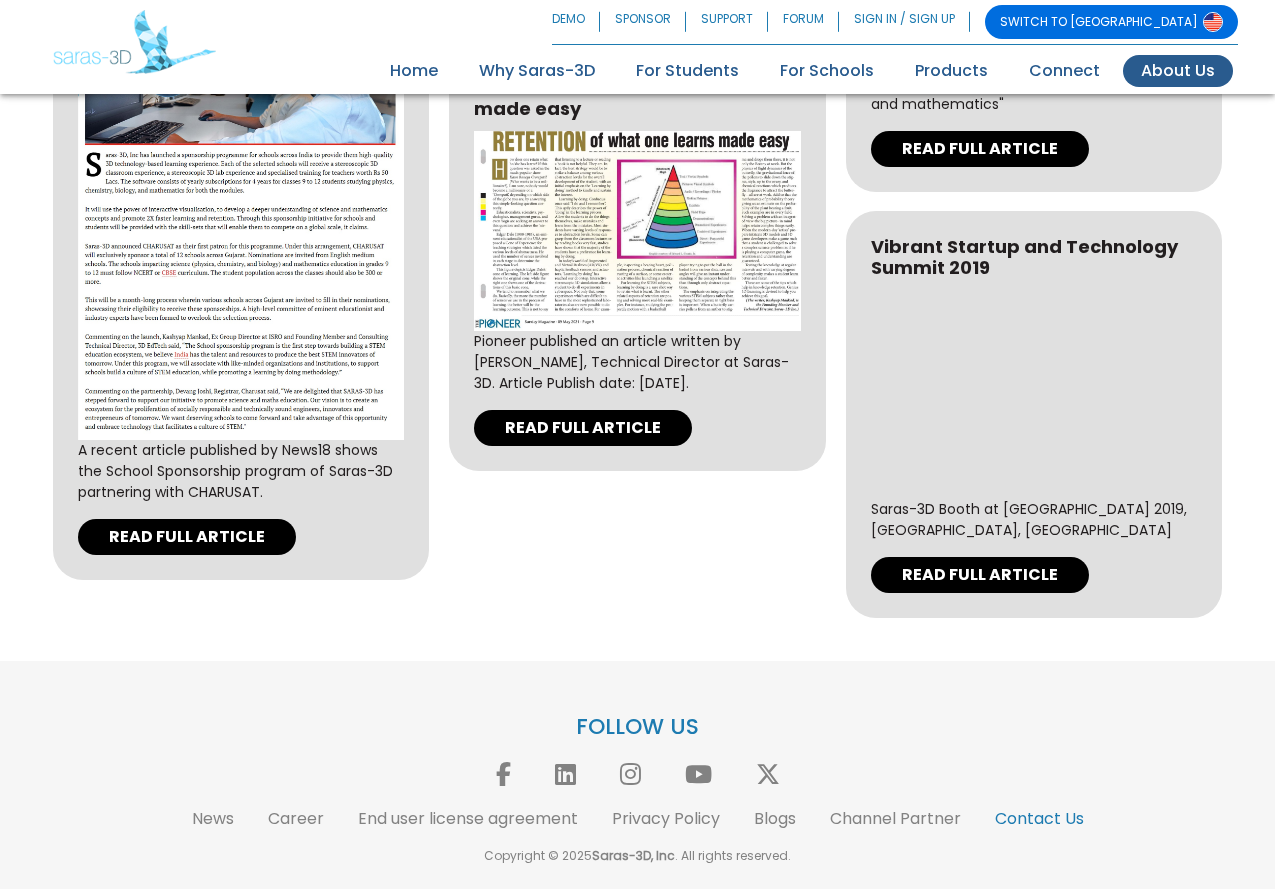 click on "Contact Us" at bounding box center (1039, 818) 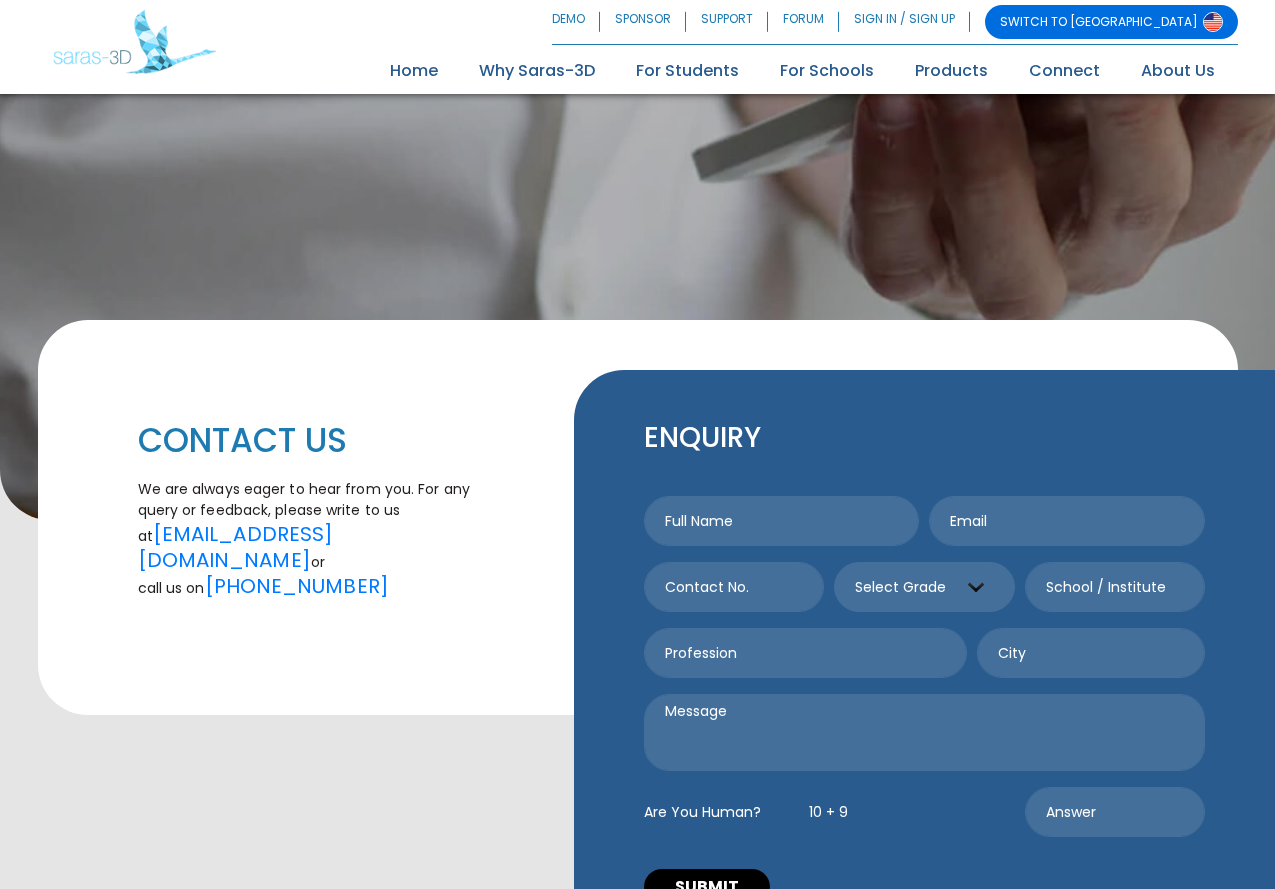 scroll, scrollTop: 400, scrollLeft: 0, axis: vertical 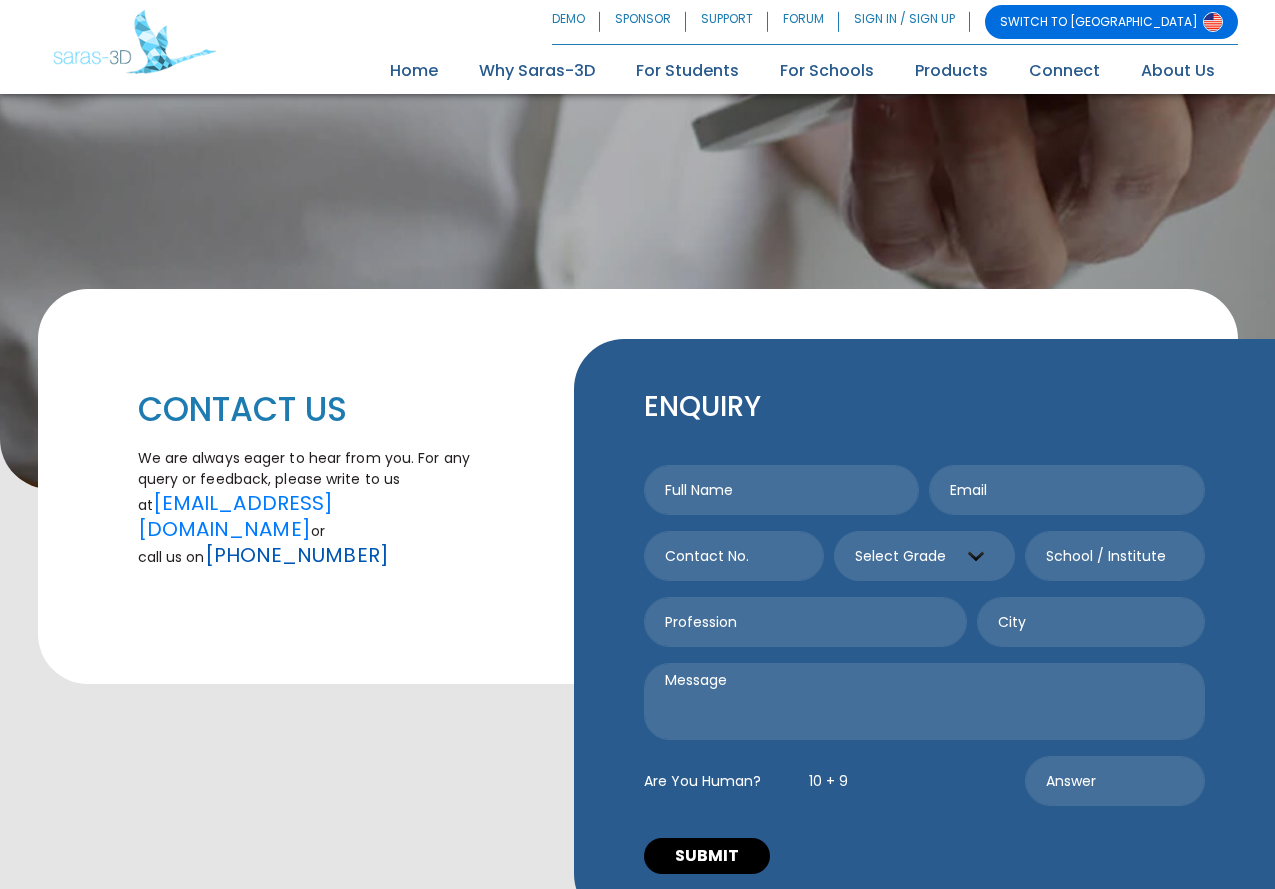 drag, startPoint x: 388, startPoint y: 532, endPoint x: 249, endPoint y: 528, distance: 139.05754 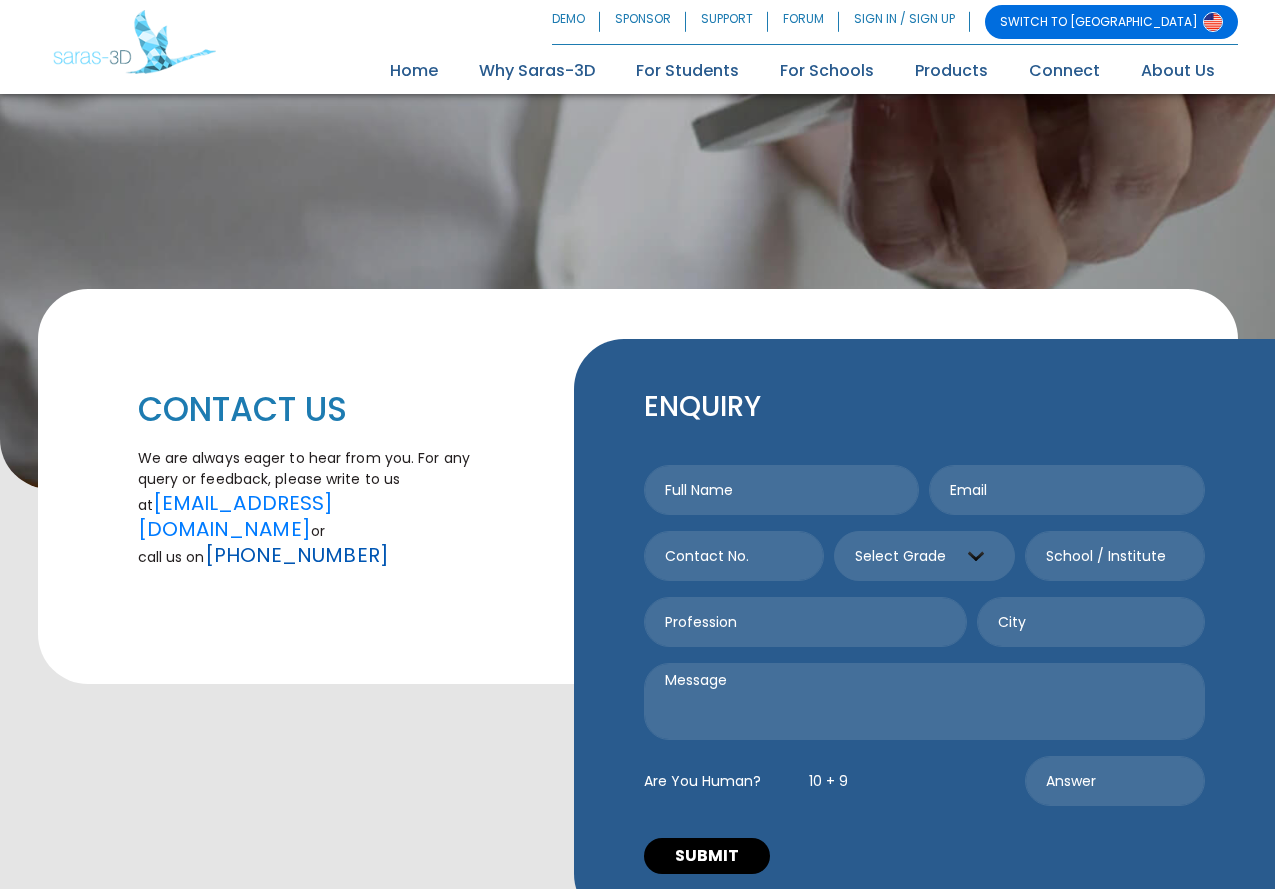 click on "We are always eager to hear from you. For any query or feedback, please write to us at  [EMAIL_ADDRESS][DOMAIN_NAME]  or call us on  [PHONE_NUMBER]" at bounding box center (317, 508) 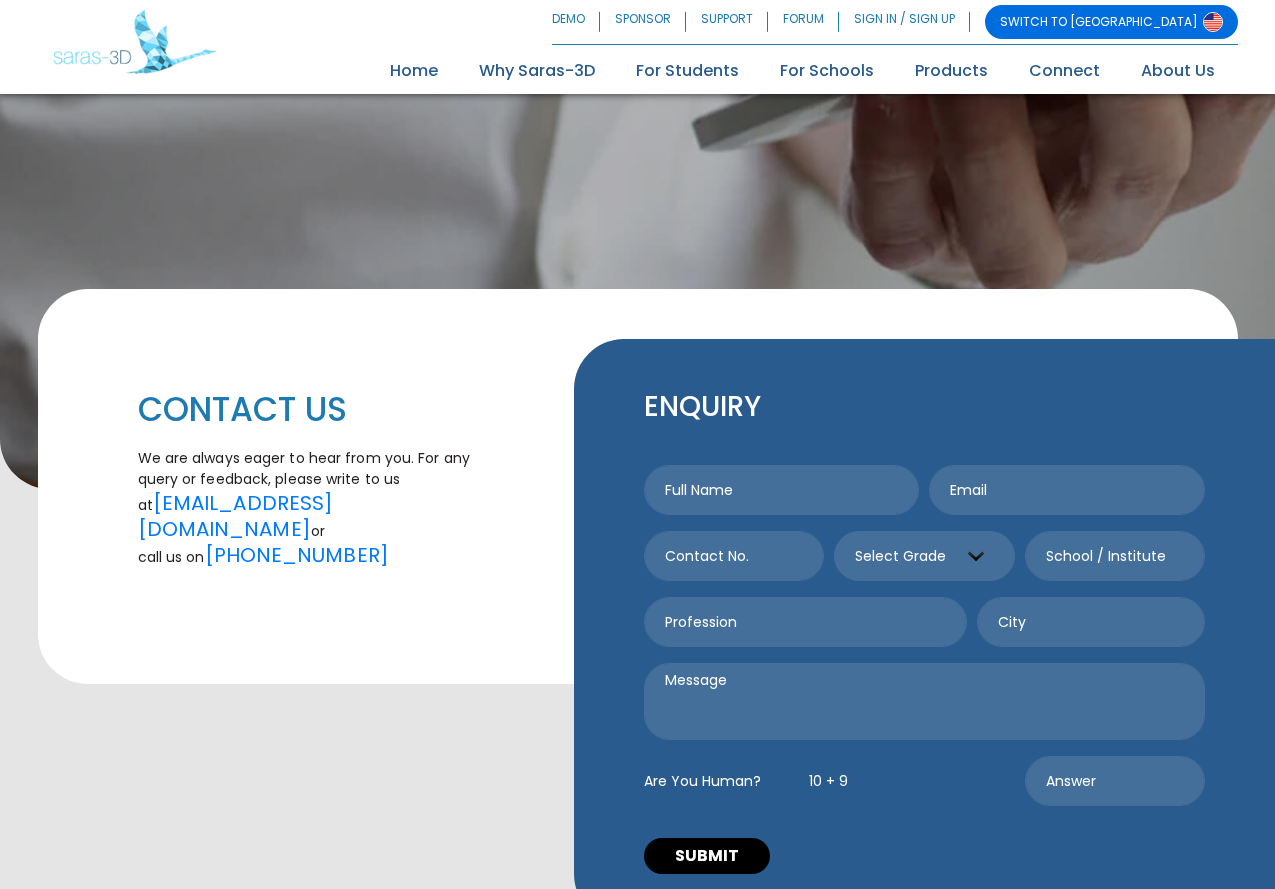 copy on "6355949931" 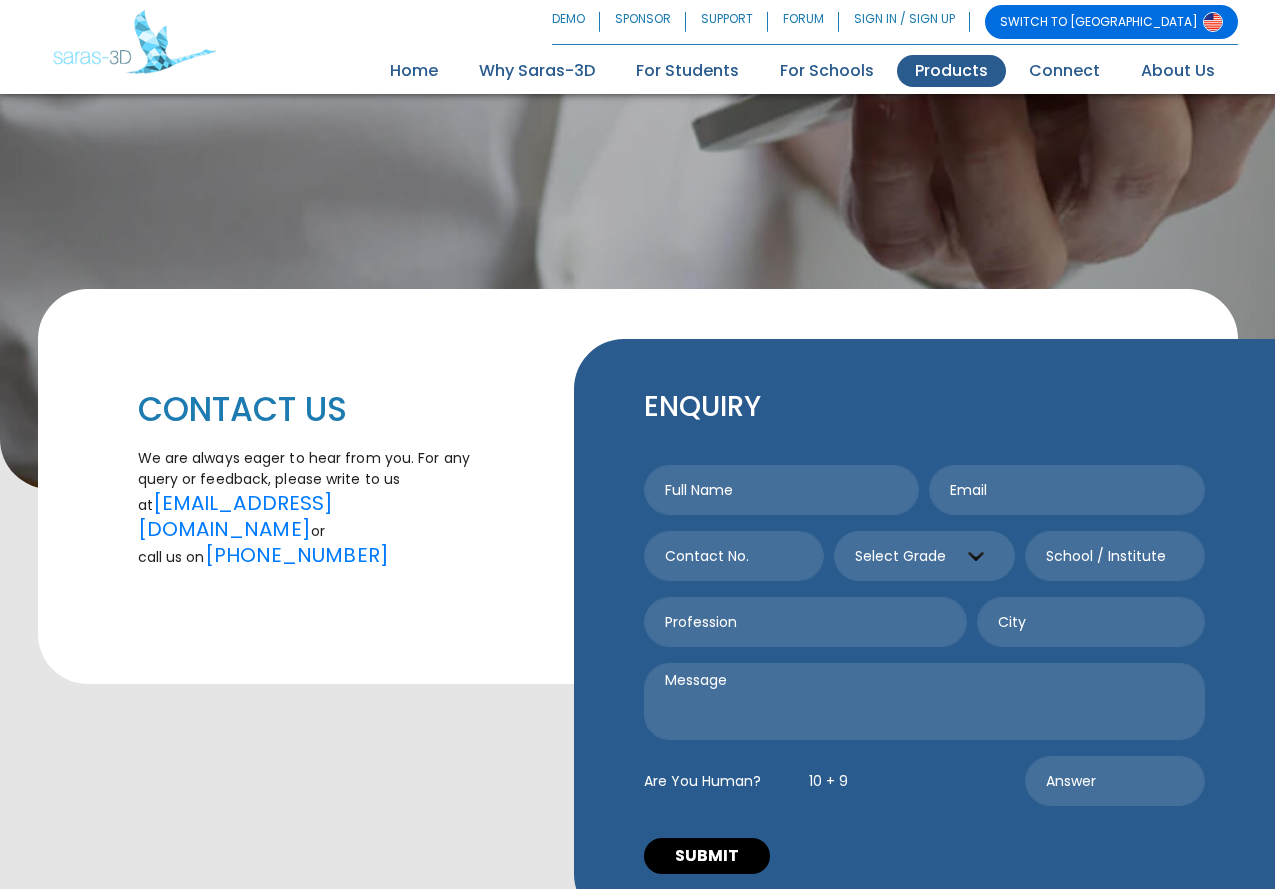 click on "Products" at bounding box center [951, 71] 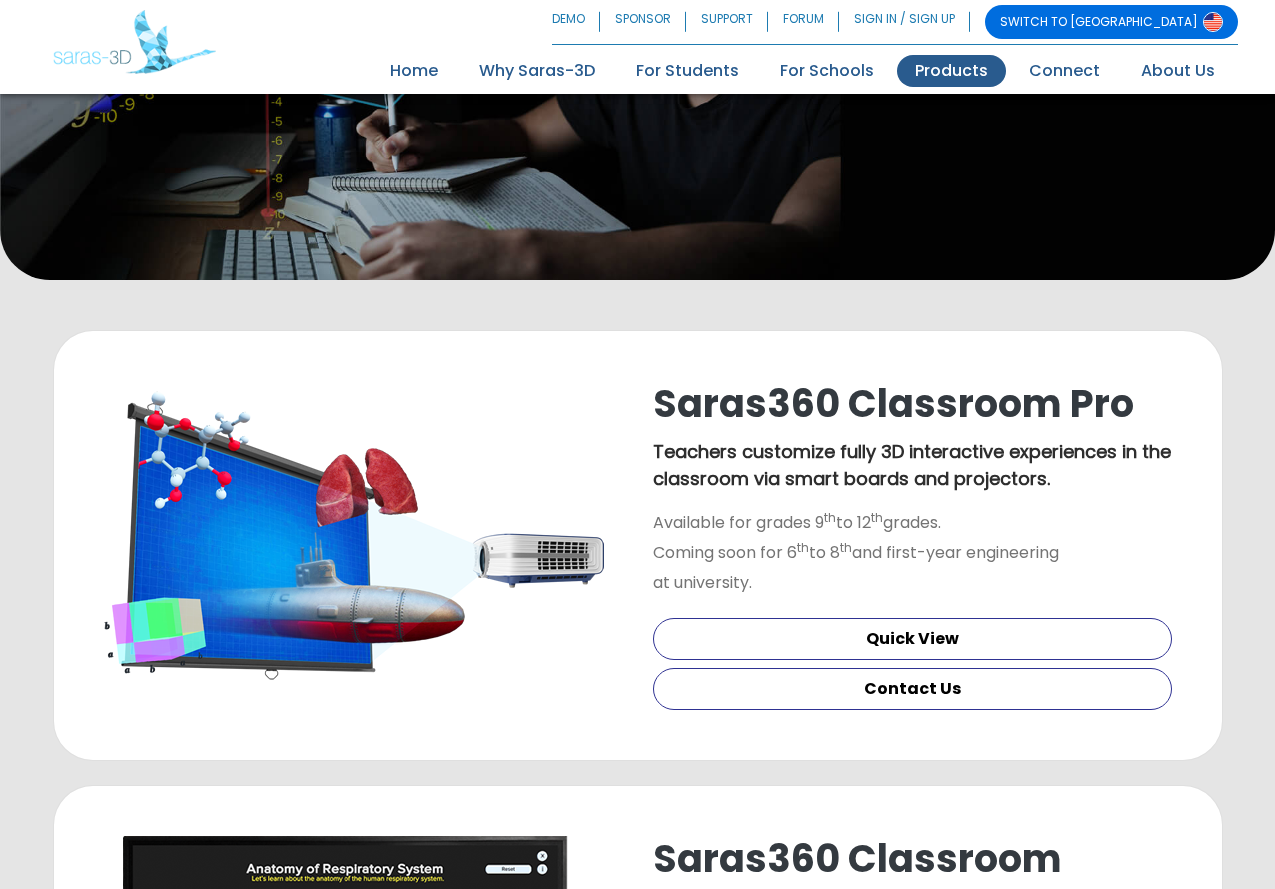 scroll, scrollTop: 400, scrollLeft: 0, axis: vertical 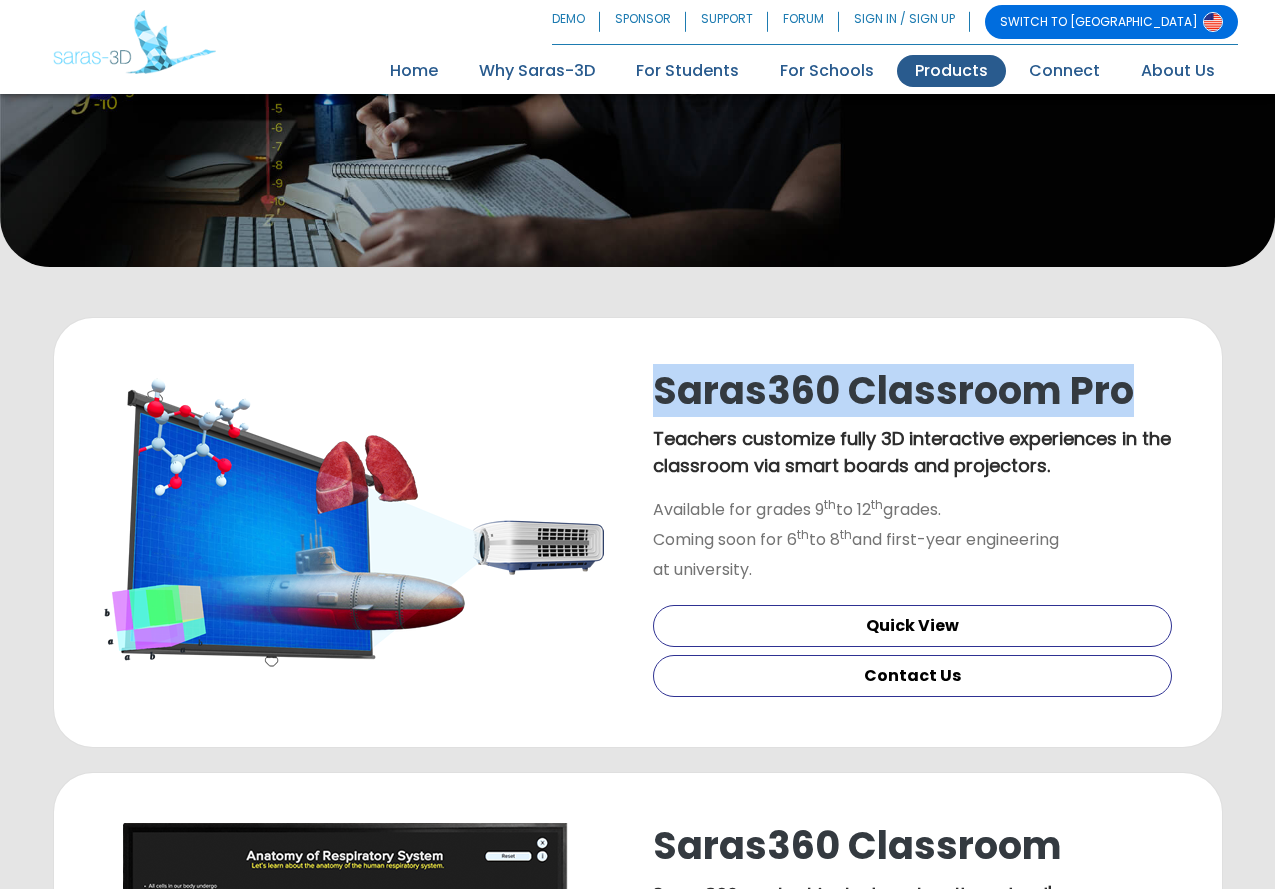 drag, startPoint x: 649, startPoint y: 384, endPoint x: 1143, endPoint y: 384, distance: 494 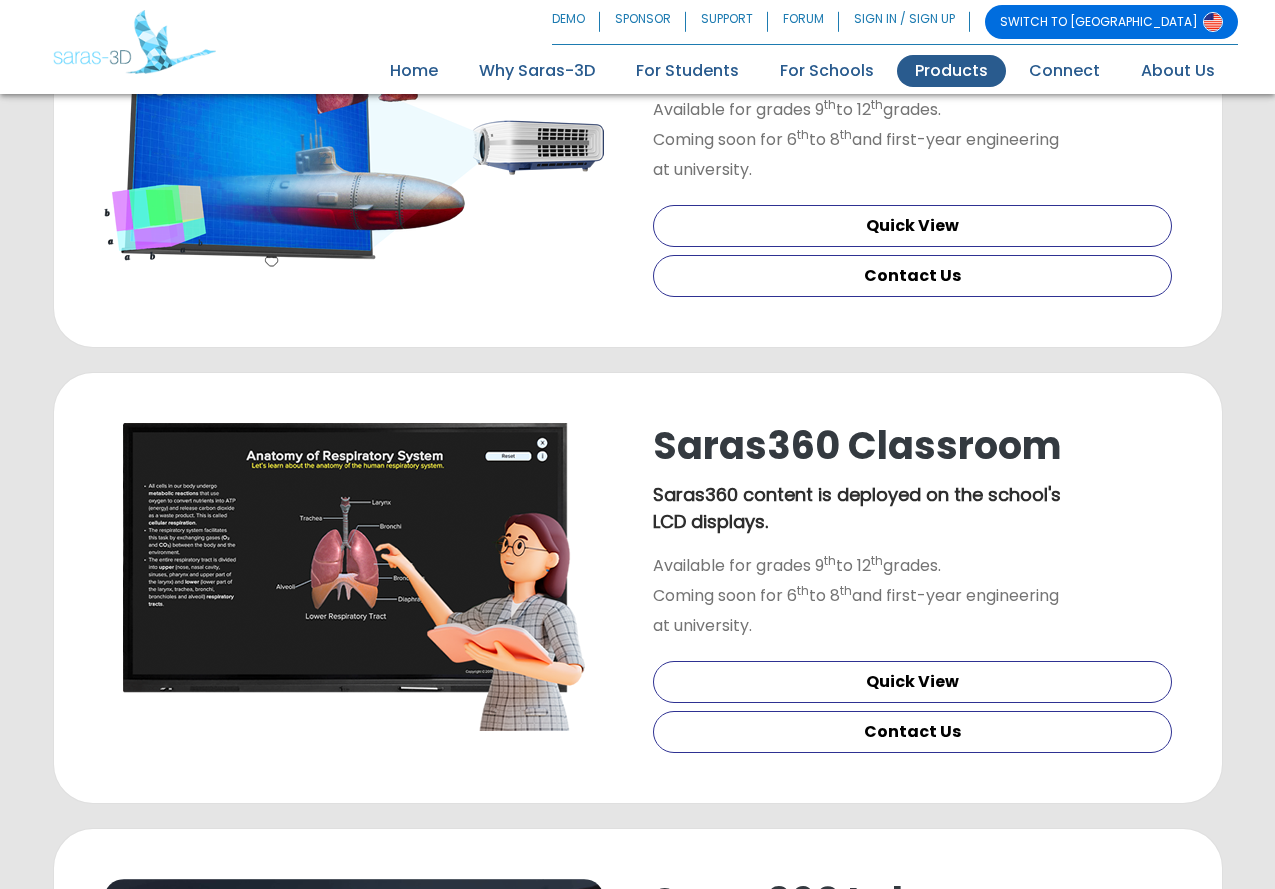 scroll, scrollTop: 533, scrollLeft: 0, axis: vertical 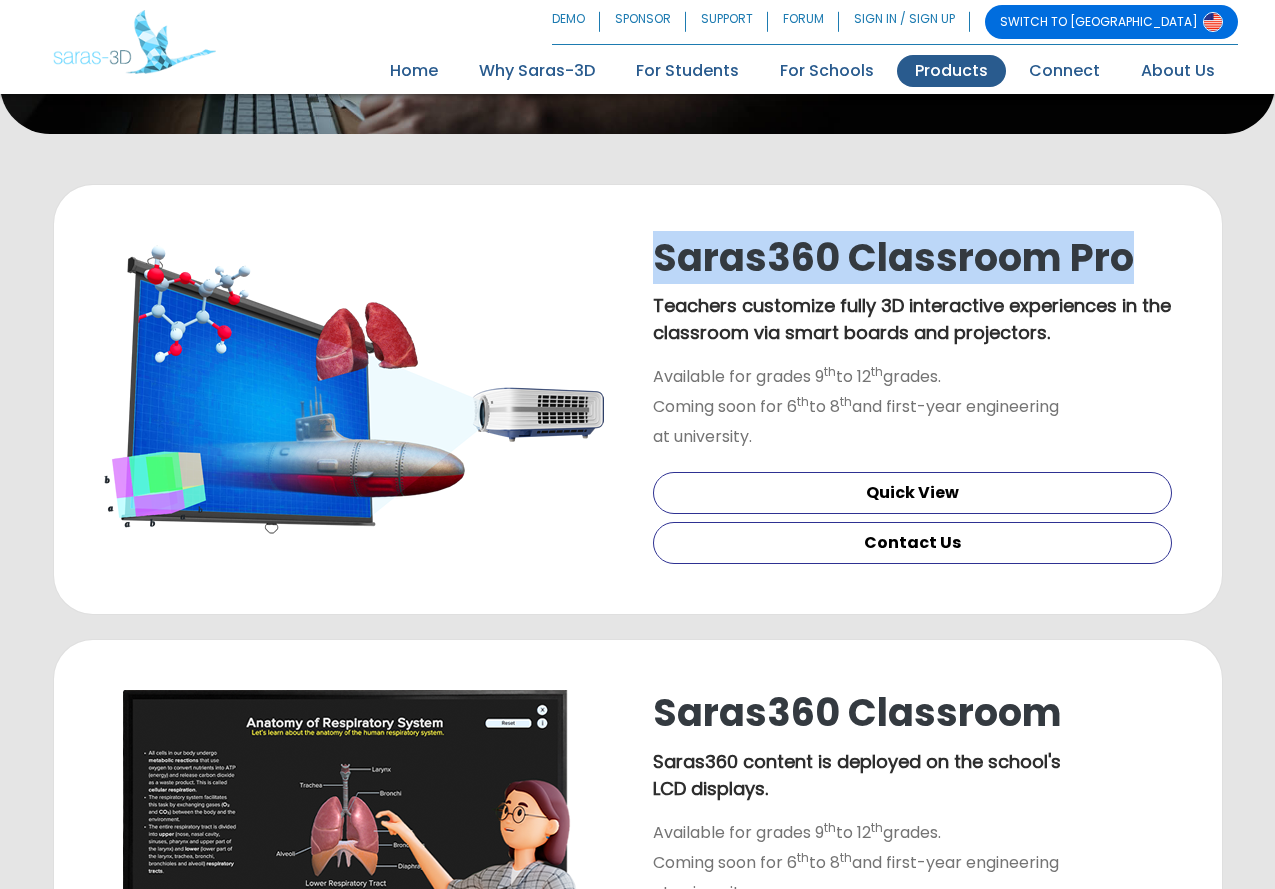 click on "Saras360 Classroom" at bounding box center [857, 712] 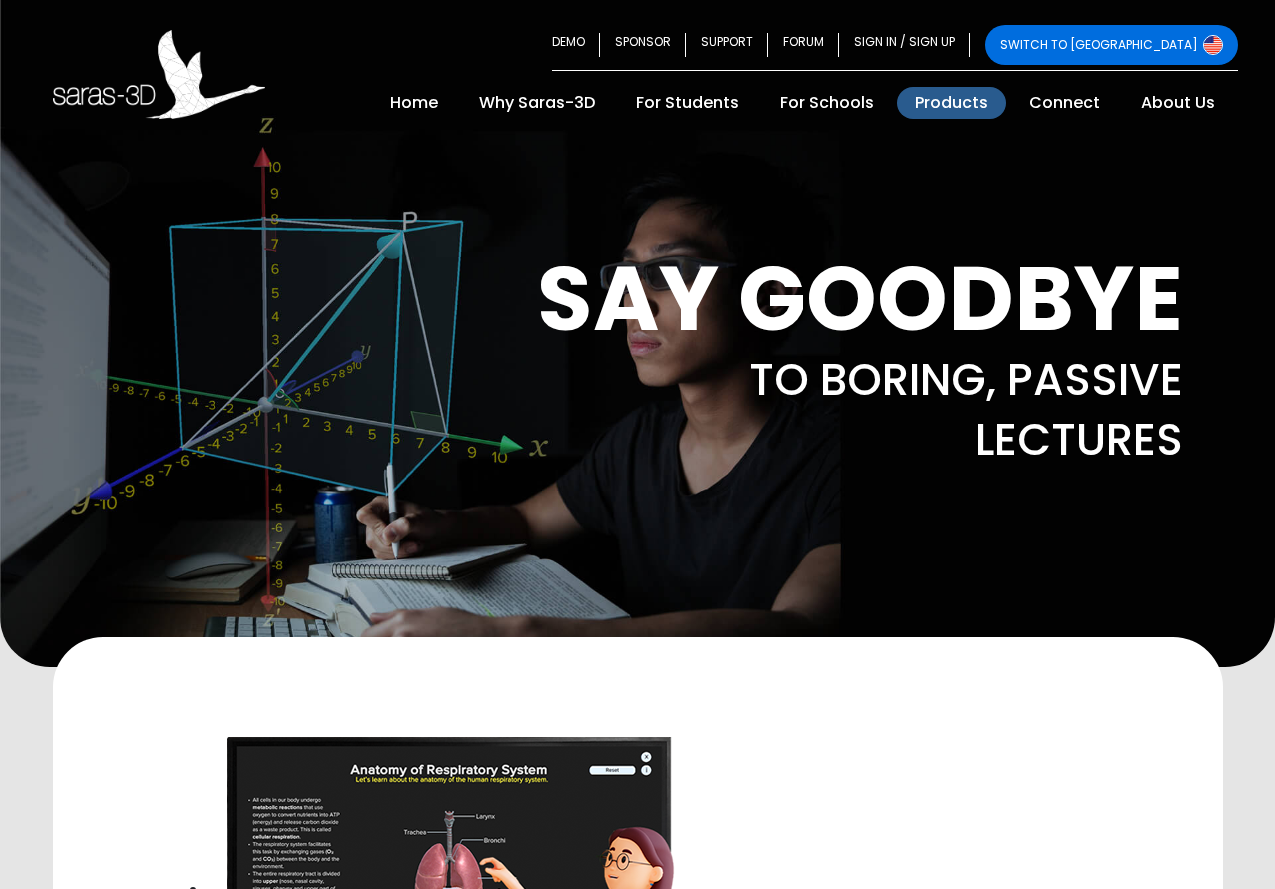 scroll, scrollTop: 0, scrollLeft: 0, axis: both 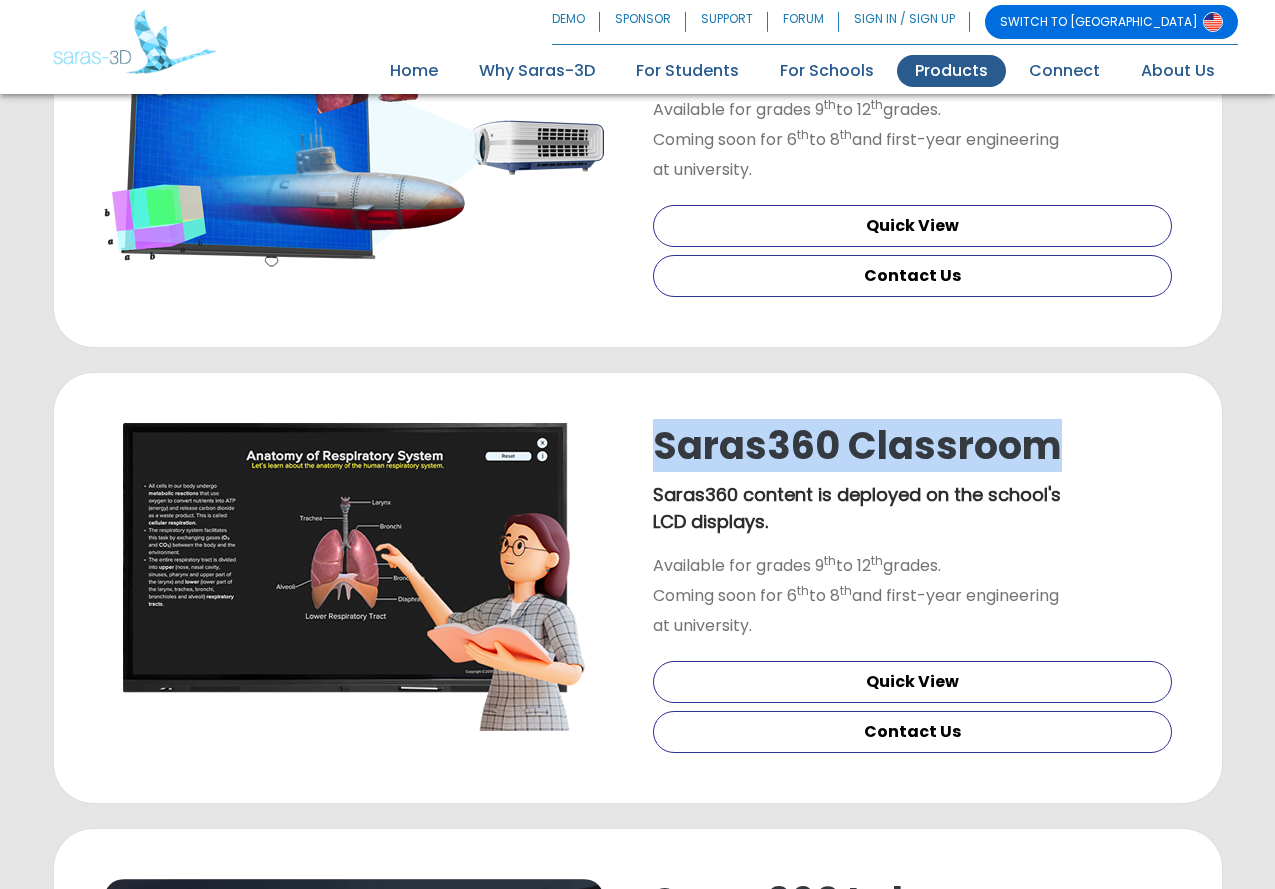 drag, startPoint x: 644, startPoint y: 425, endPoint x: 1101, endPoint y: 446, distance: 457.48224 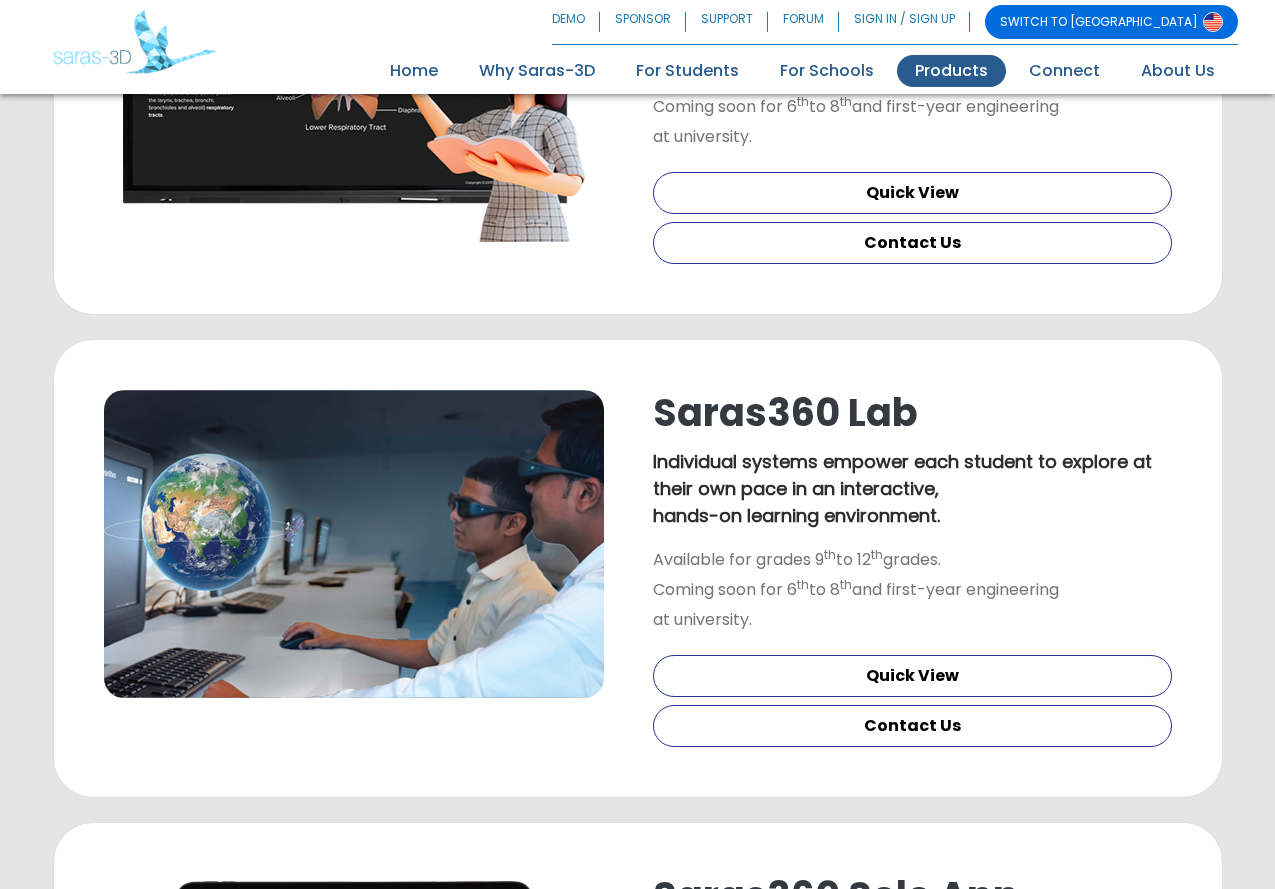 scroll, scrollTop: 1333, scrollLeft: 0, axis: vertical 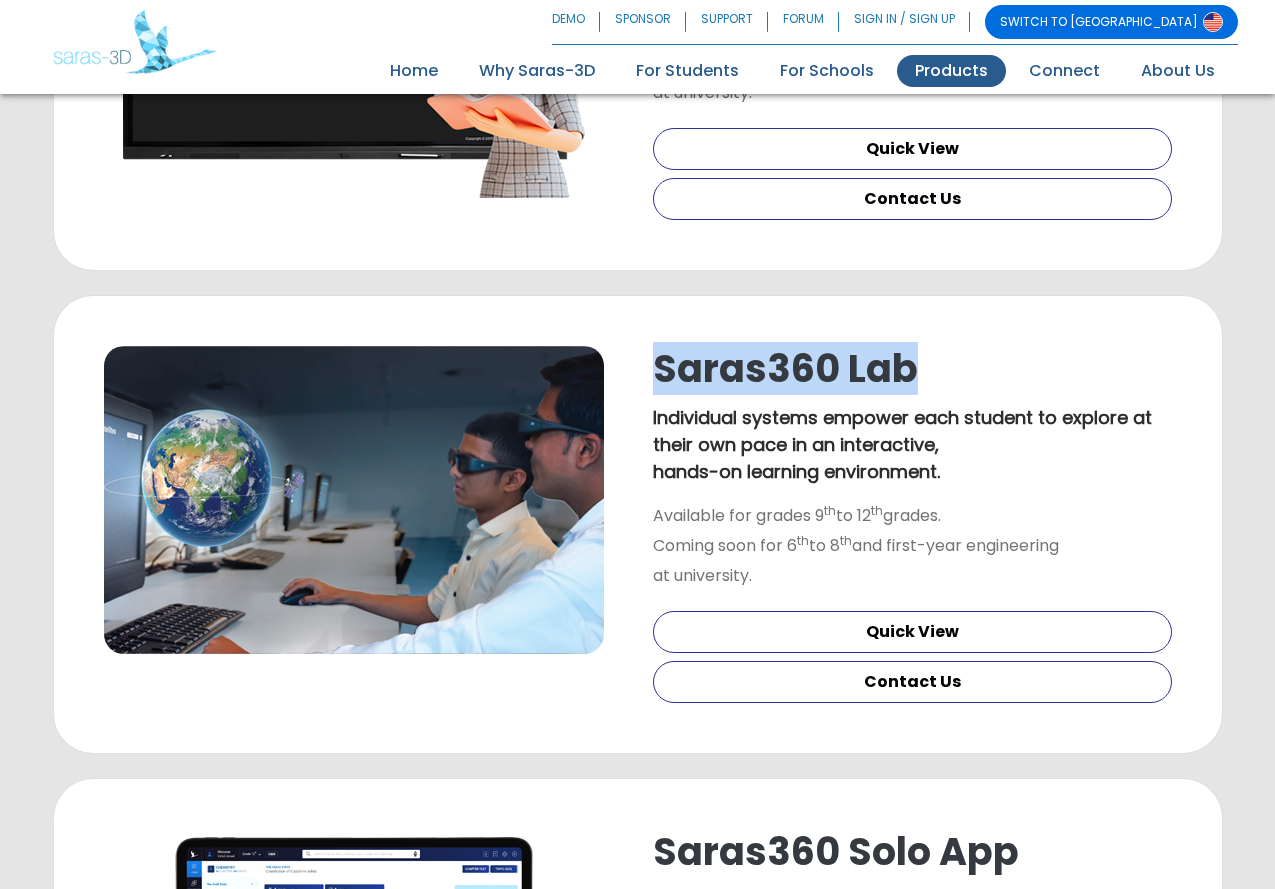drag, startPoint x: 642, startPoint y: 358, endPoint x: 925, endPoint y: 344, distance: 283.34607 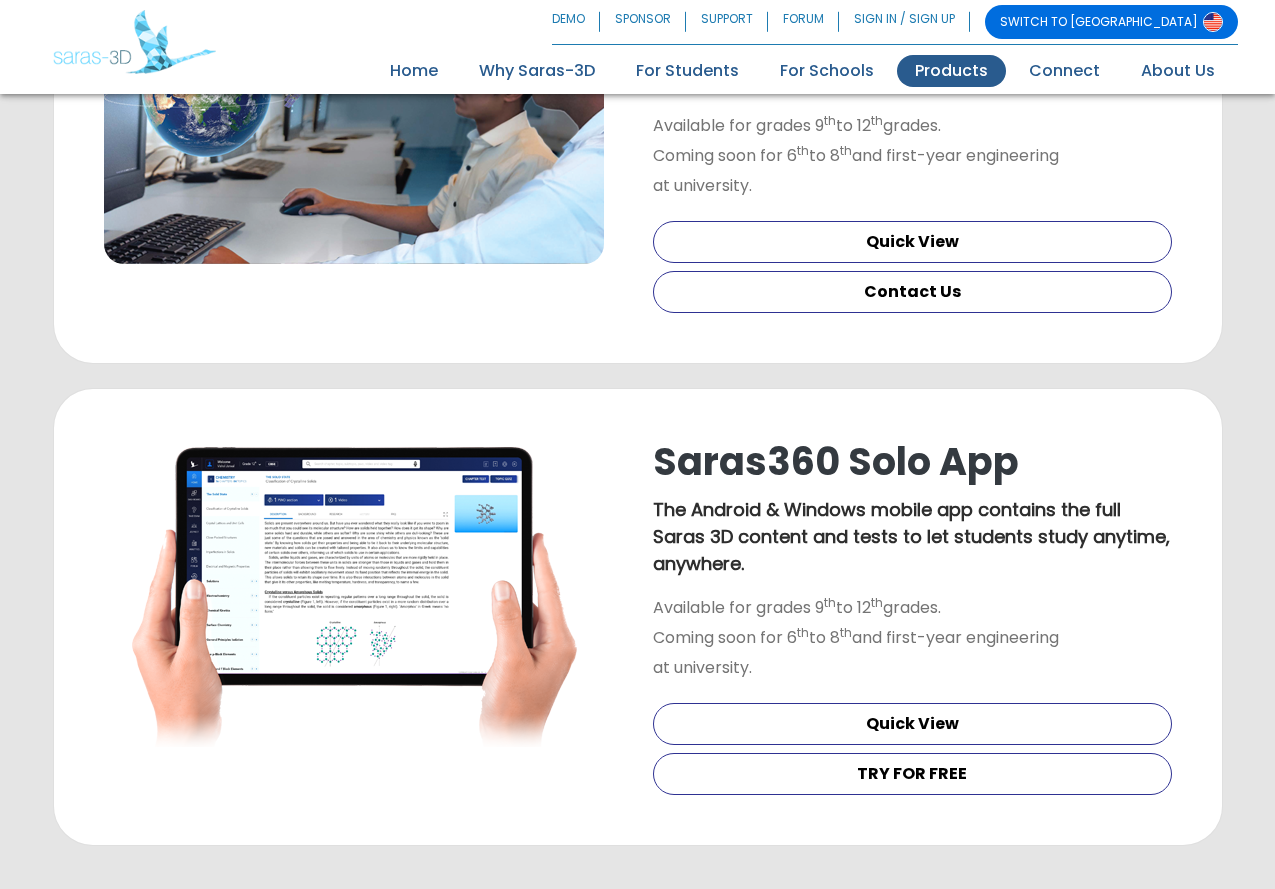 scroll, scrollTop: 1733, scrollLeft: 0, axis: vertical 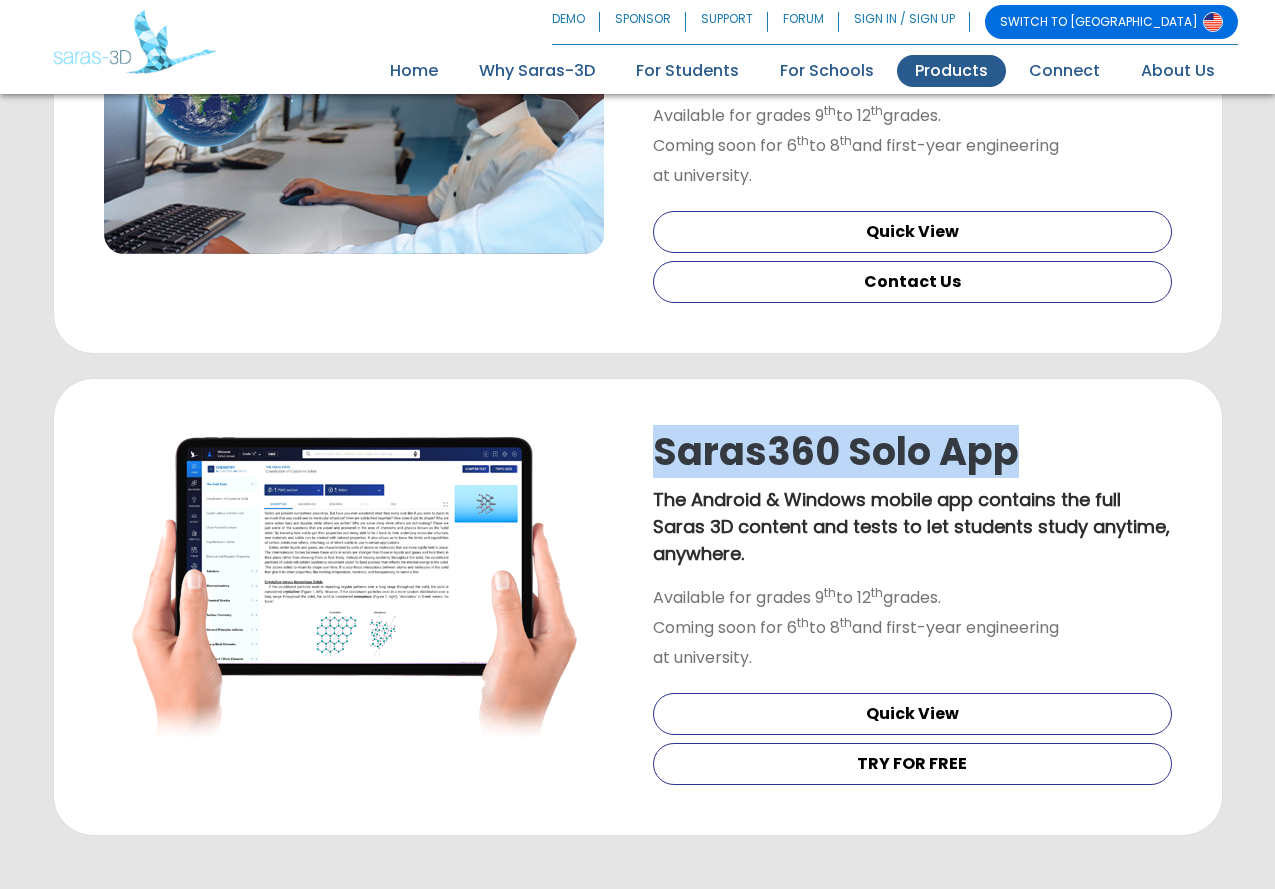 drag, startPoint x: 1038, startPoint y: 450, endPoint x: 622, endPoint y: 445, distance: 416.03006 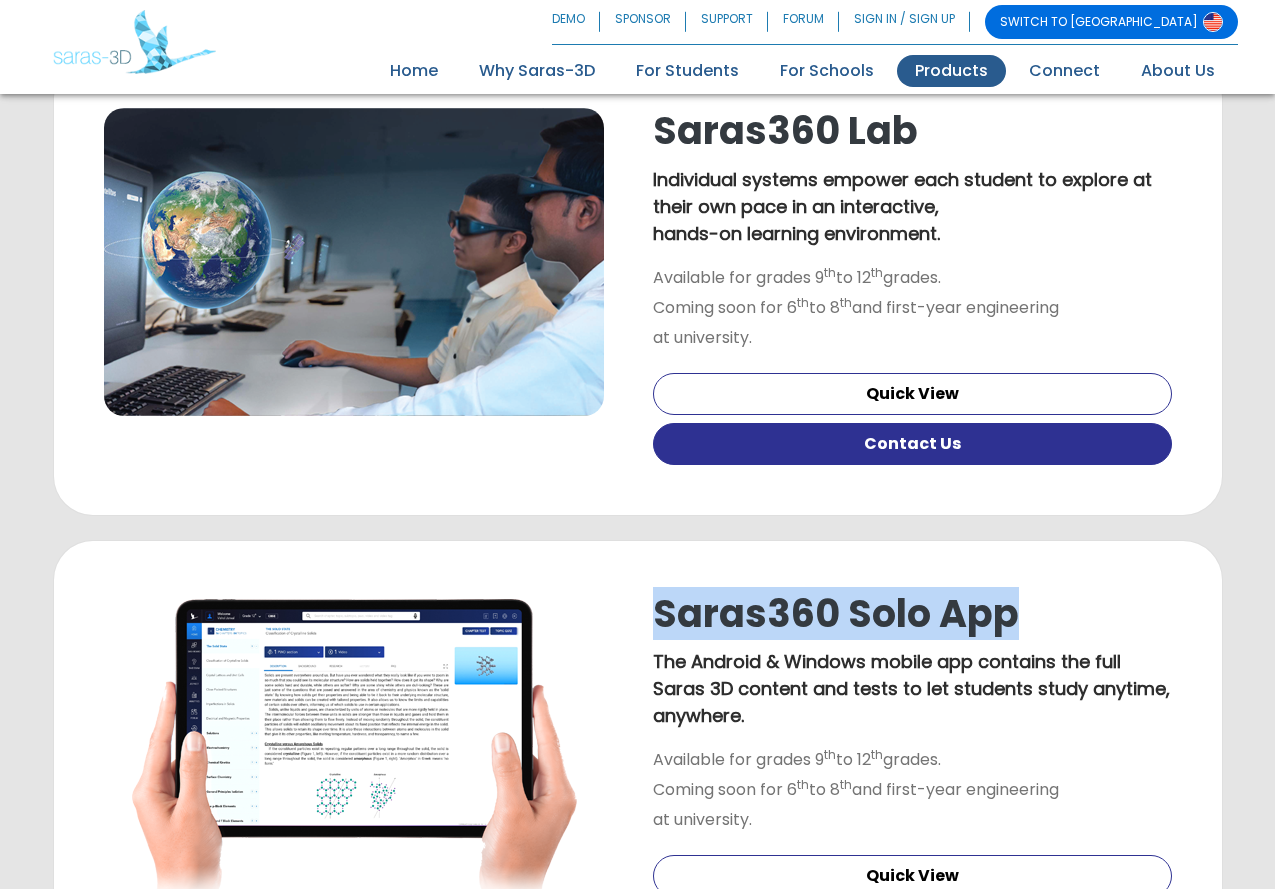 scroll, scrollTop: 1162, scrollLeft: 0, axis: vertical 